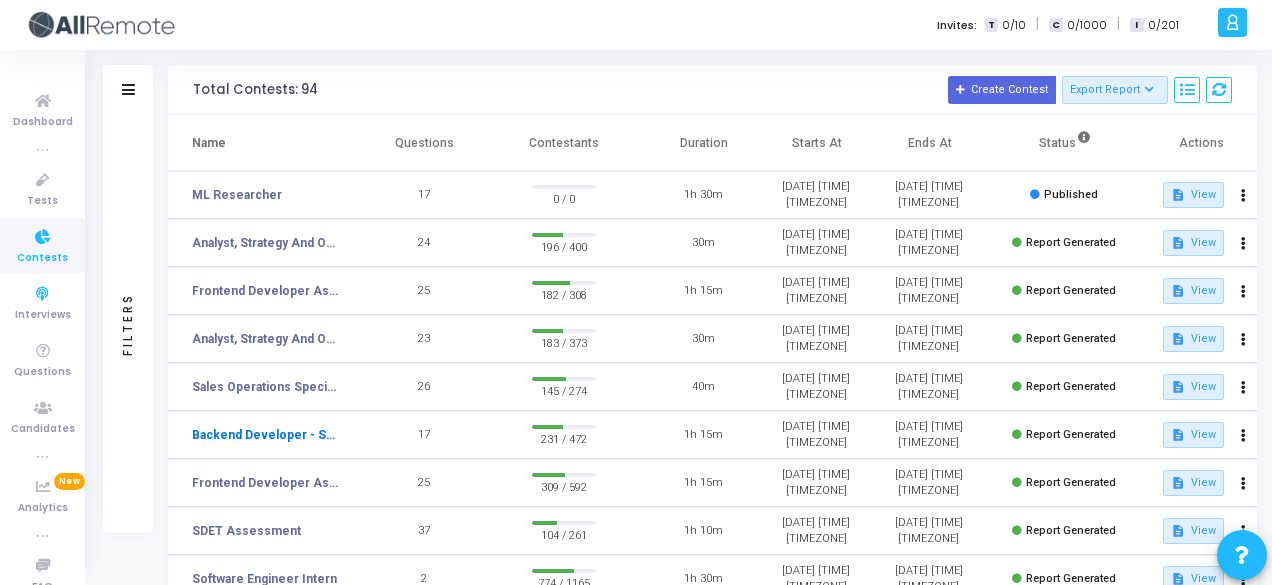 scroll, scrollTop: 0, scrollLeft: 0, axis: both 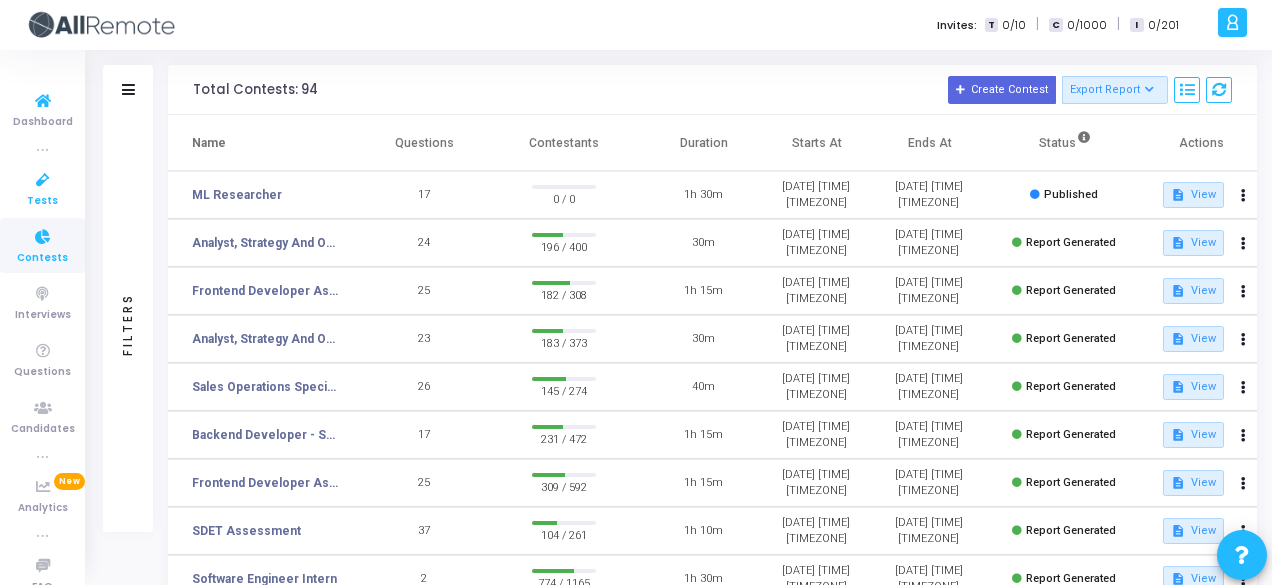 click at bounding box center [43, 180] 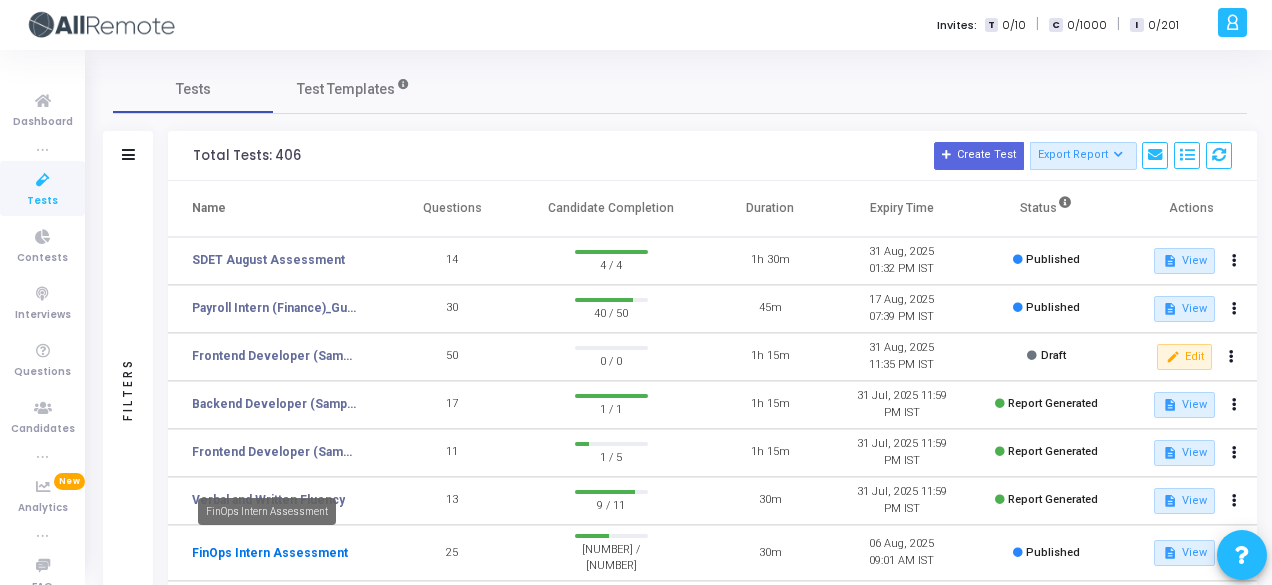click on "FinOps Intern Assessment" 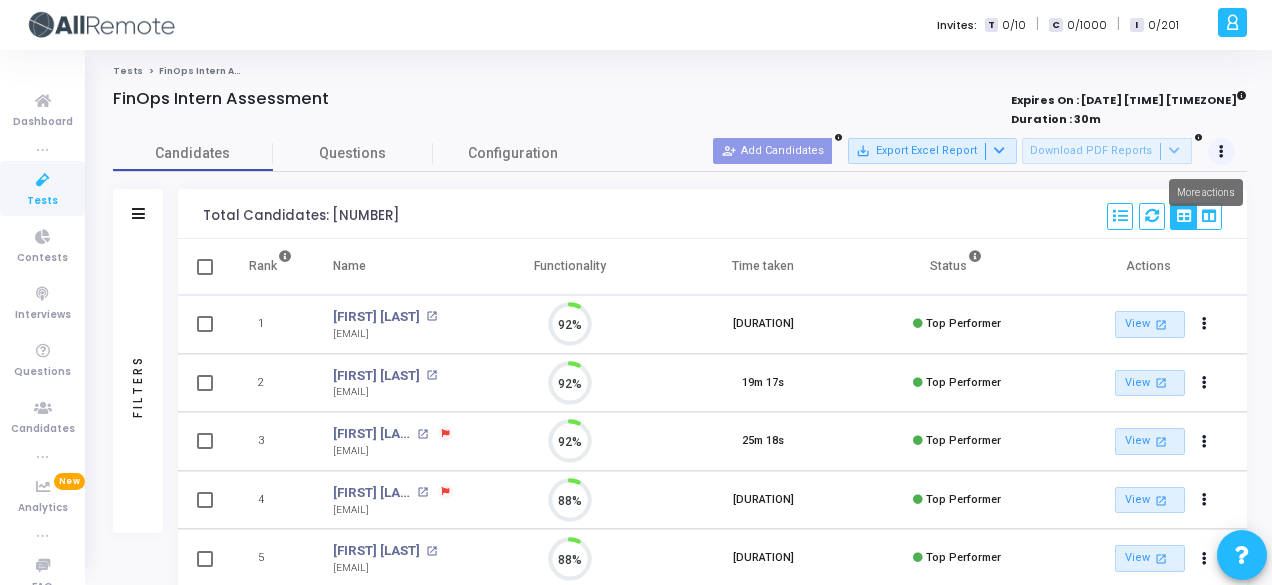 scroll, scrollTop: 9, scrollLeft: 8, axis: both 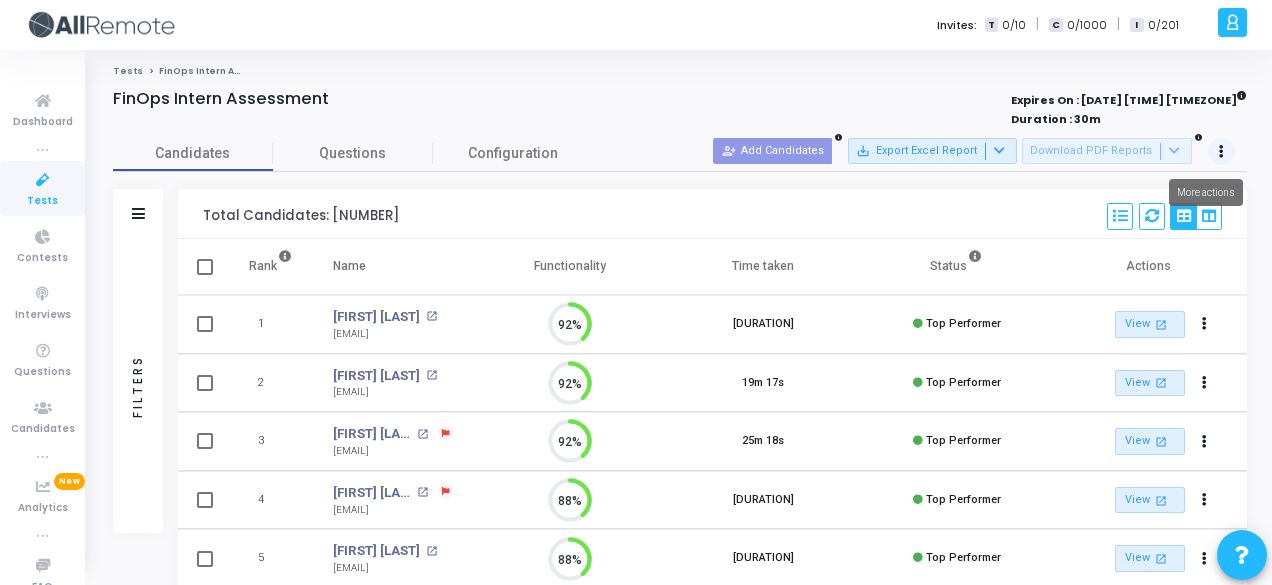 click at bounding box center [1222, 152] 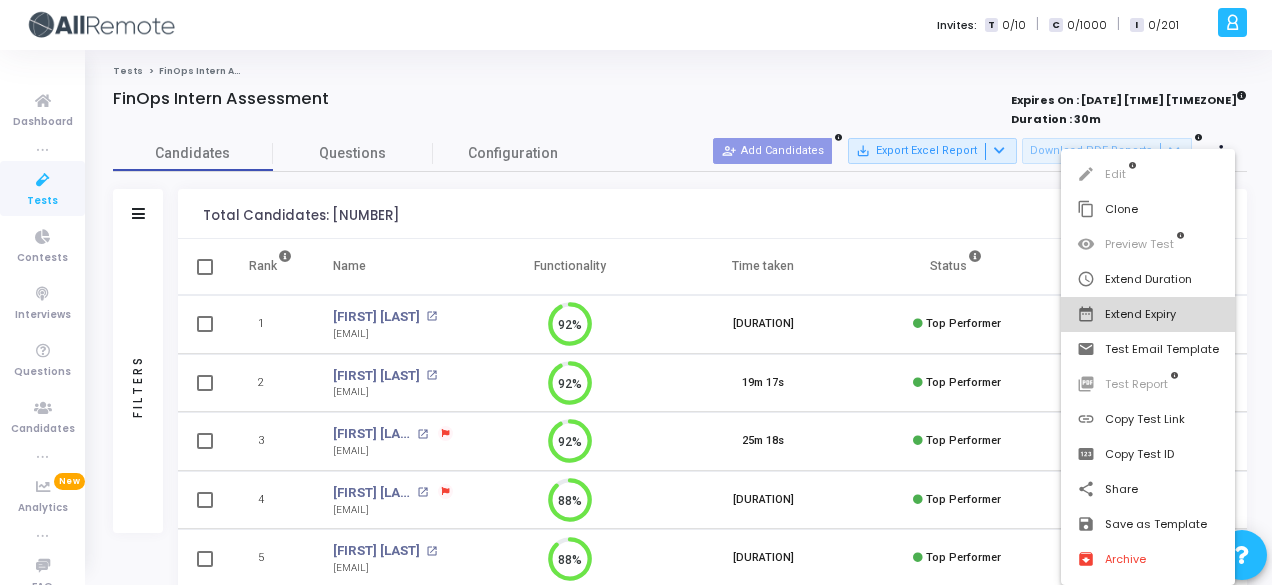 click on "date_range  Extend Expiry" at bounding box center [1148, 314] 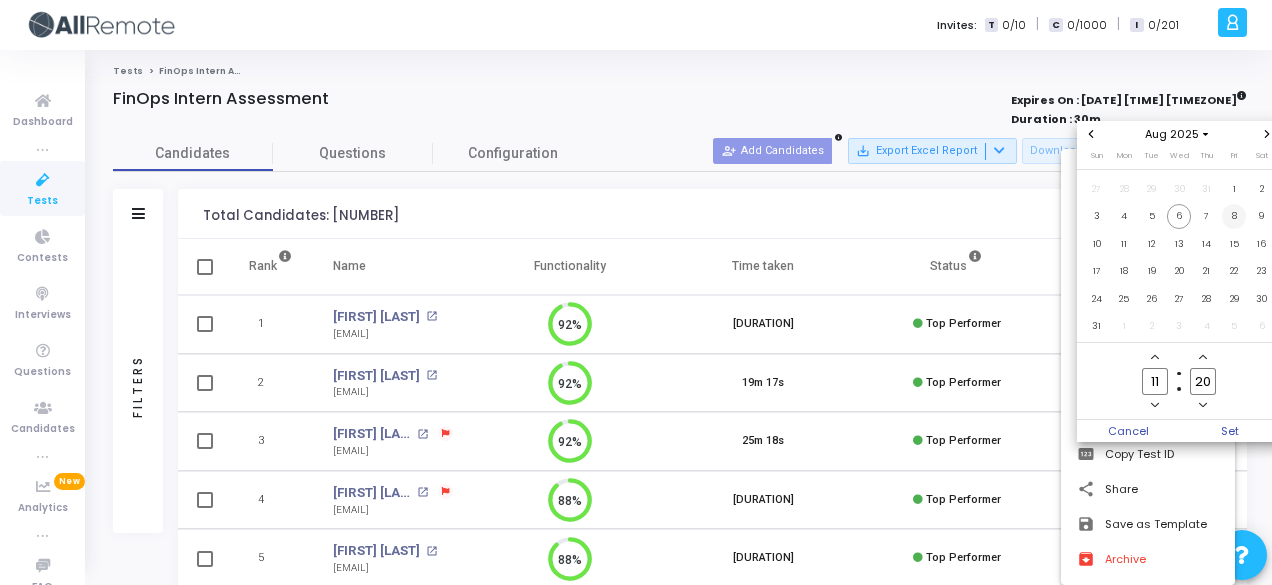 click on "8" at bounding box center (1234, 216) 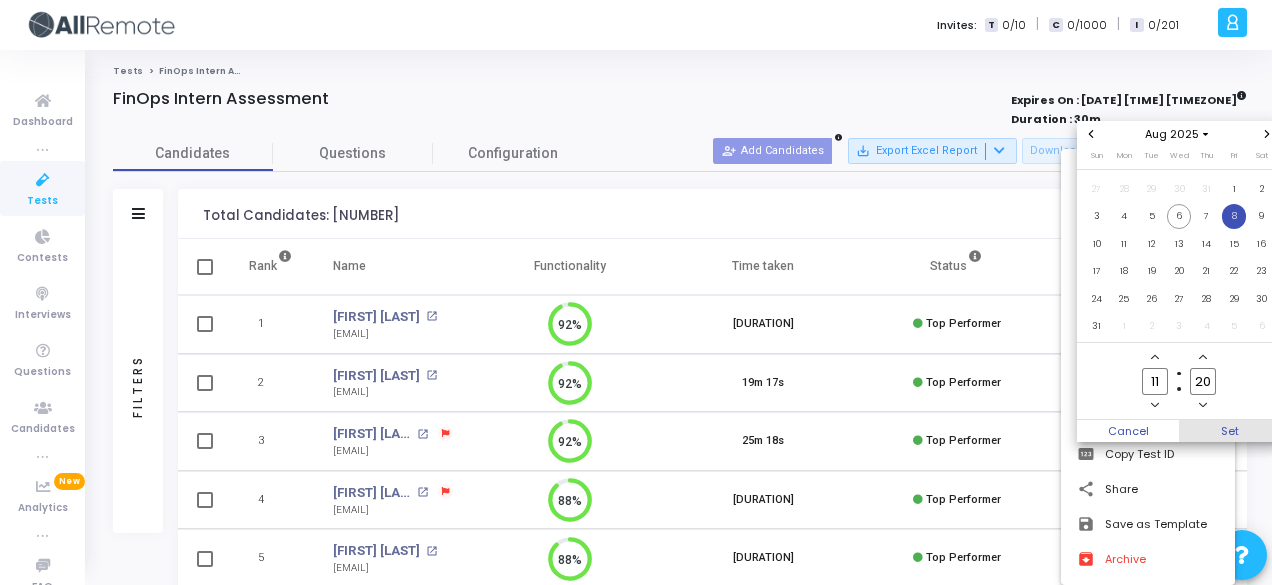 click on "Set" at bounding box center [1230, 431] 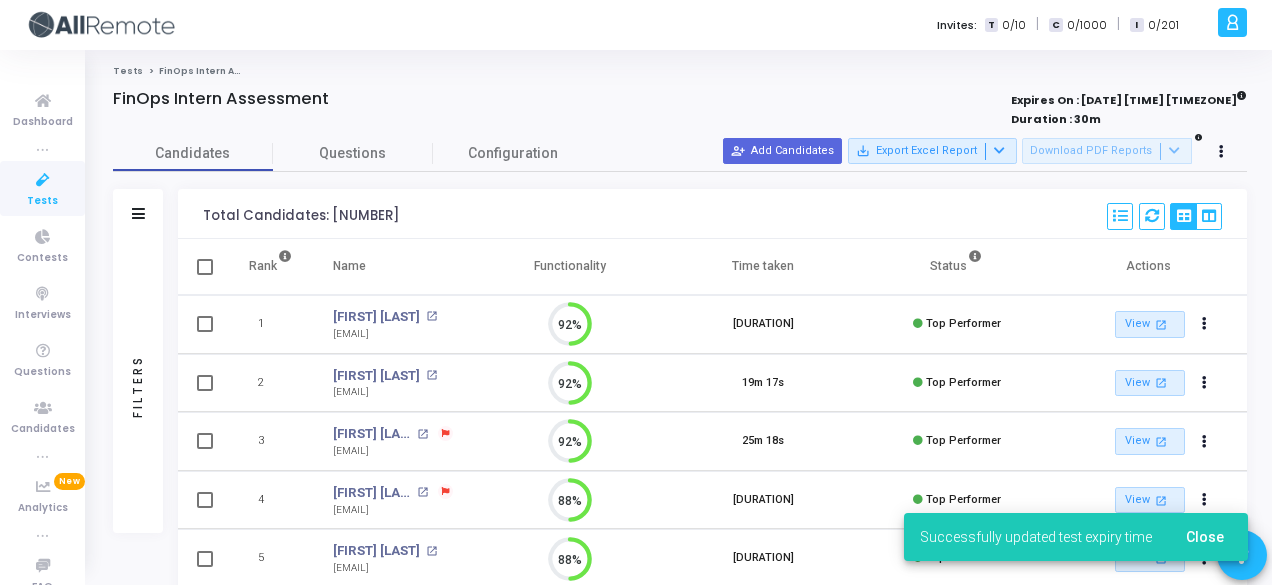 click on "Filters" at bounding box center [138, 214] 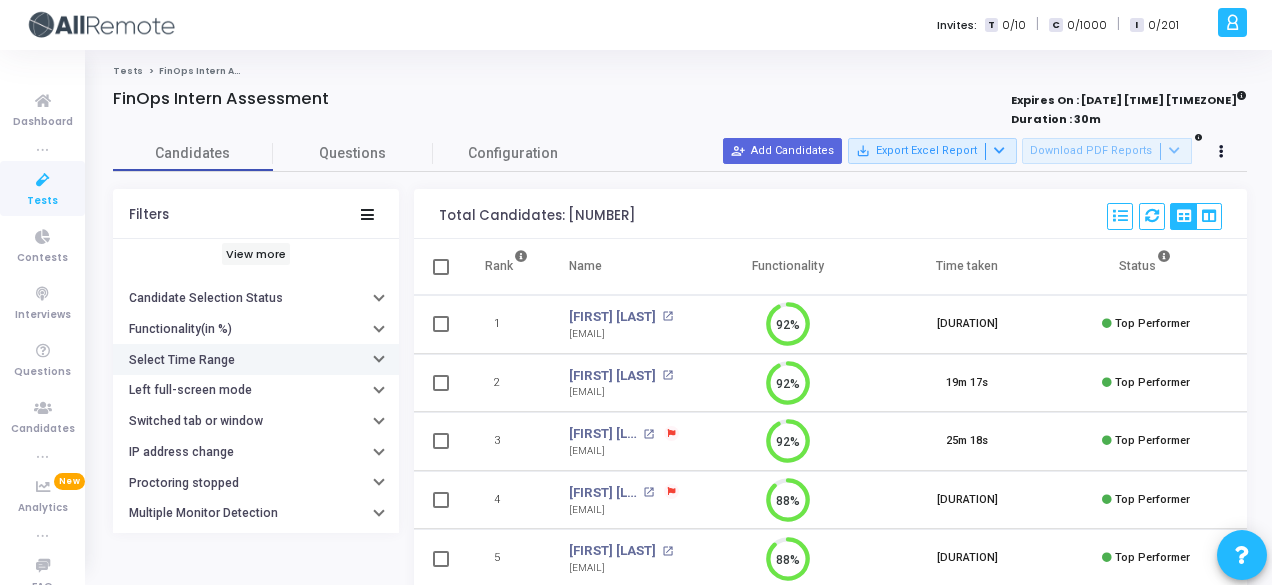 click on "Select Time Range" at bounding box center (256, 359) 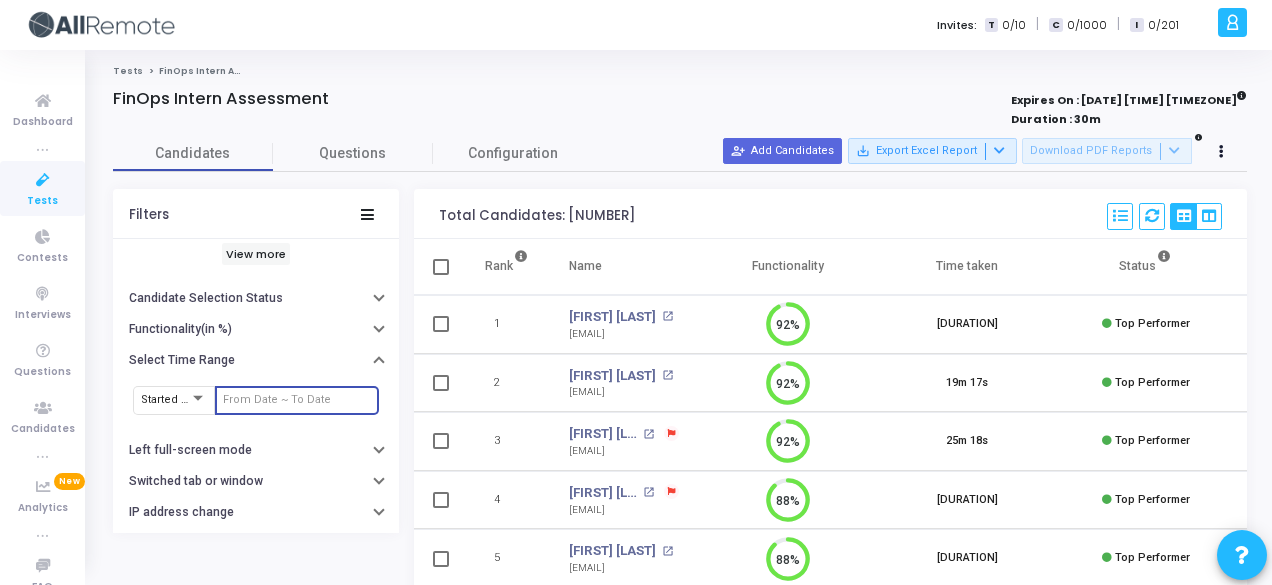 click at bounding box center (297, 400) 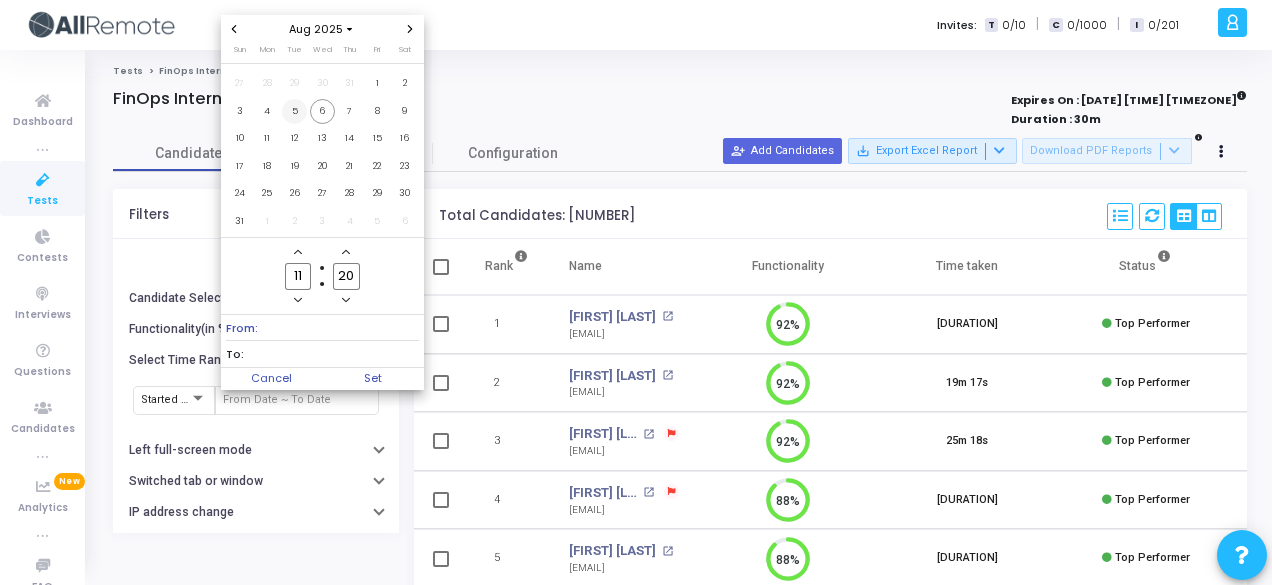 click on "5" at bounding box center [294, 111] 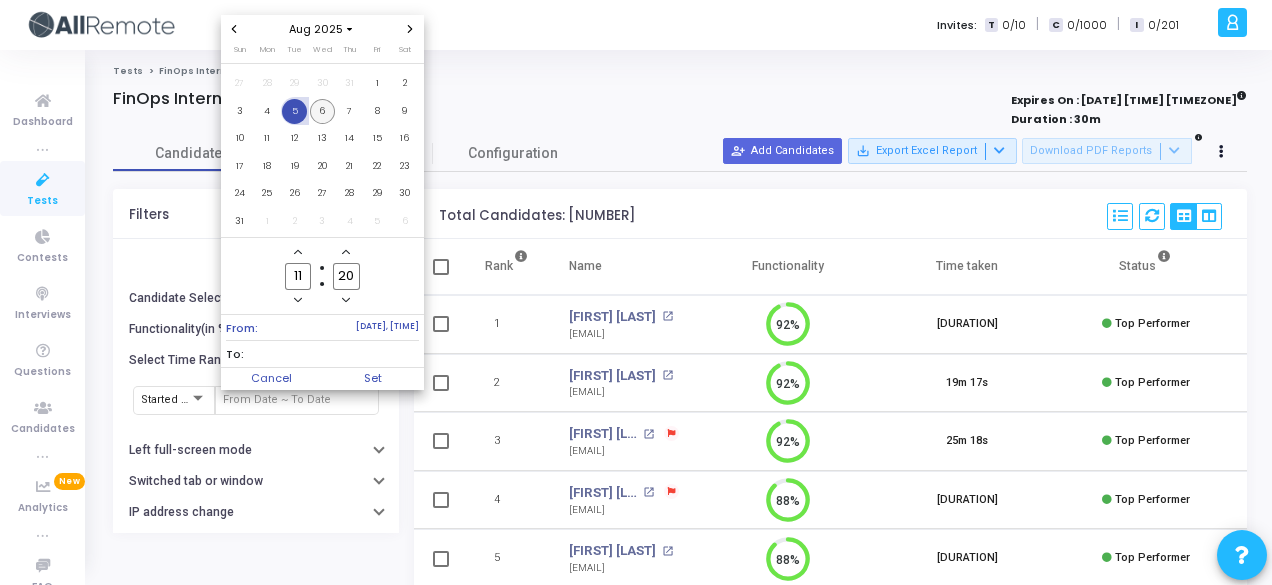 click on "6" at bounding box center (322, 111) 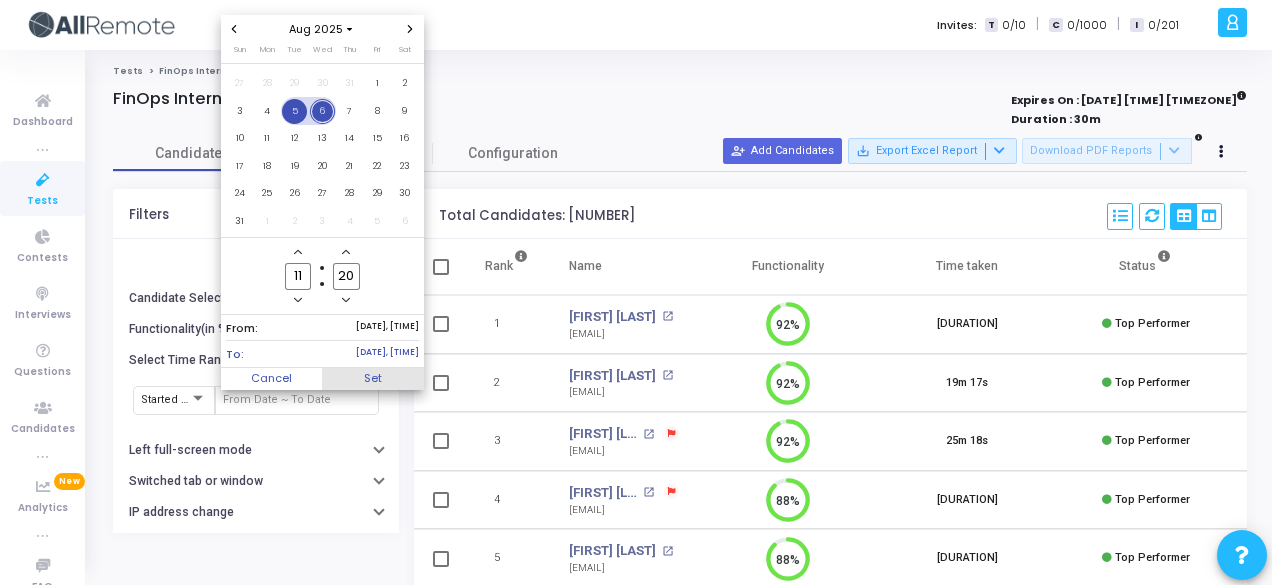 click on "Set" at bounding box center (373, 379) 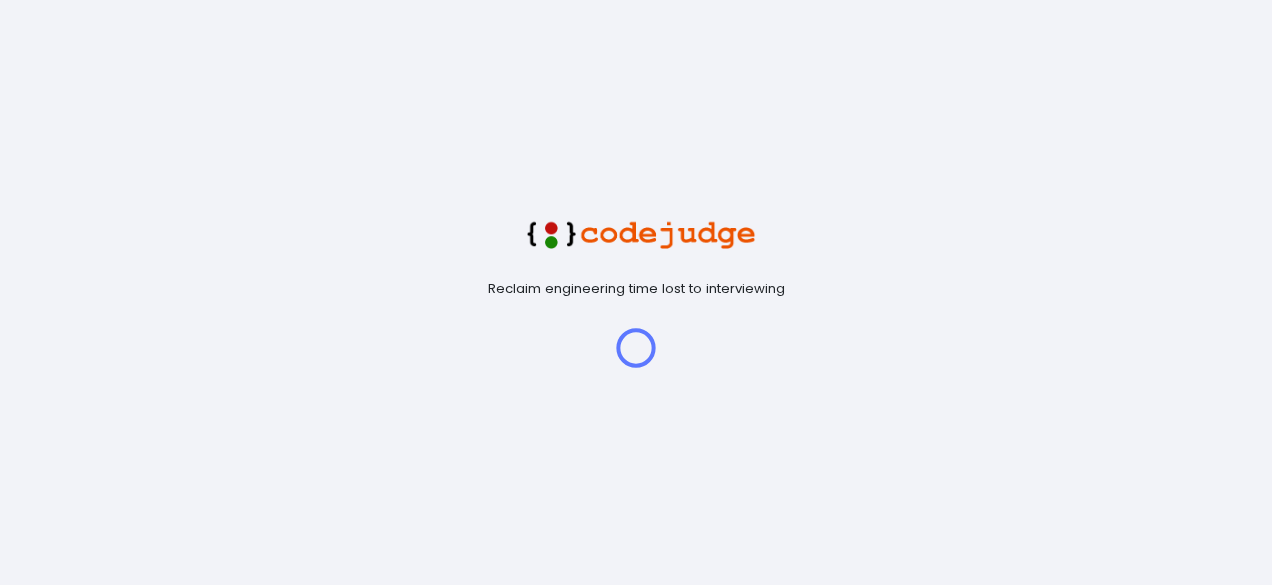 scroll, scrollTop: 0, scrollLeft: 0, axis: both 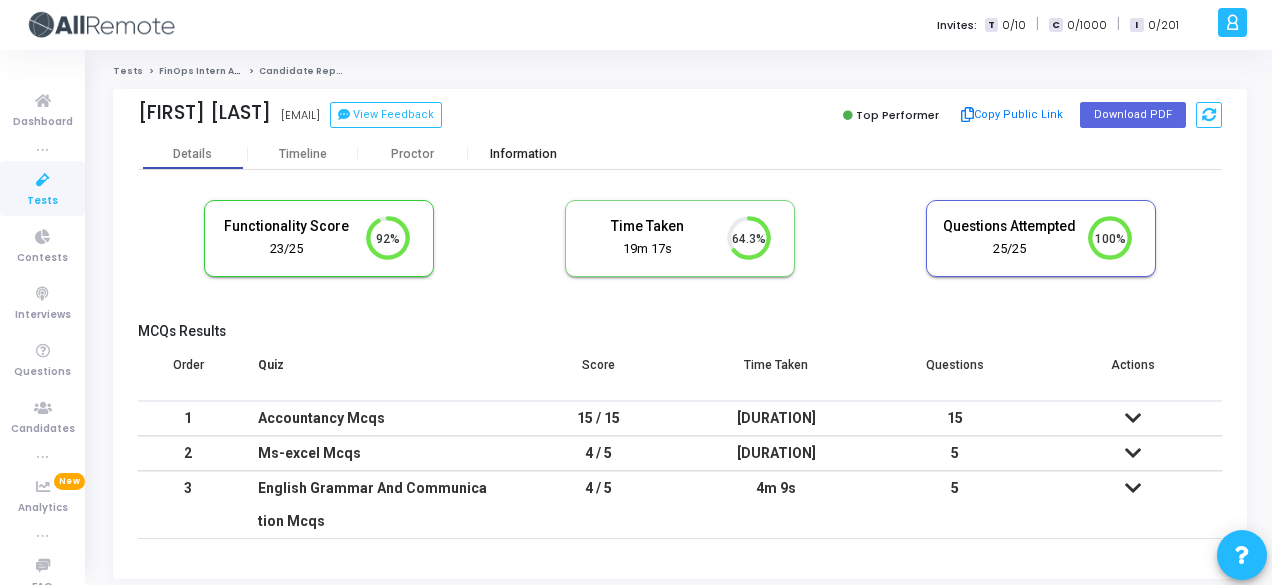 click on "Information" at bounding box center [523, 154] 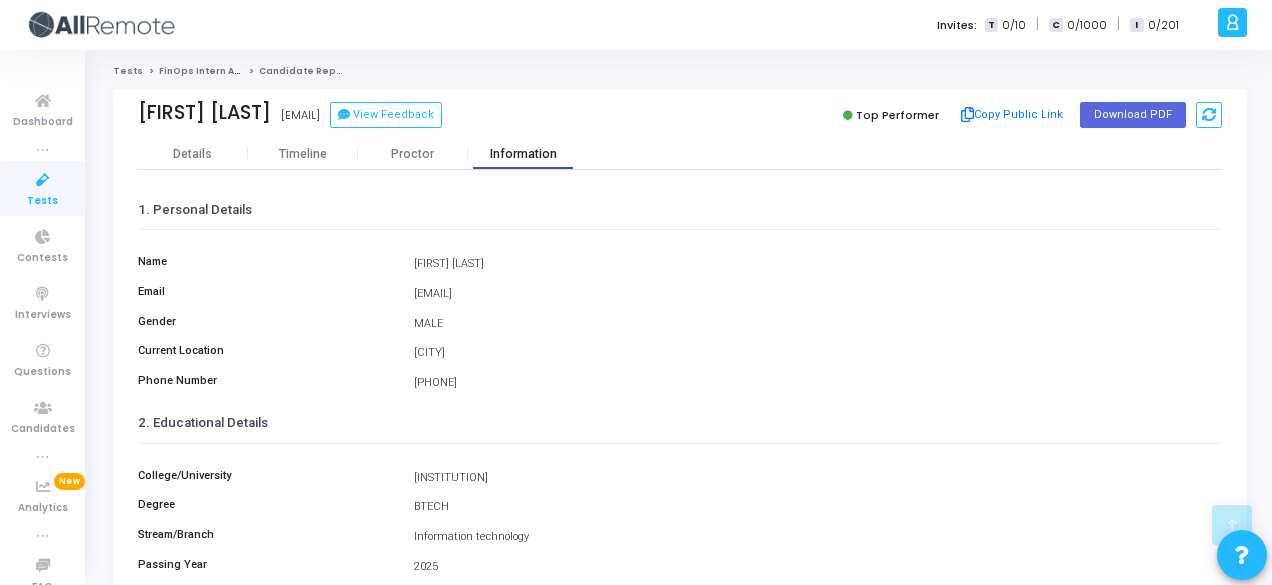 scroll, scrollTop: 460, scrollLeft: 0, axis: vertical 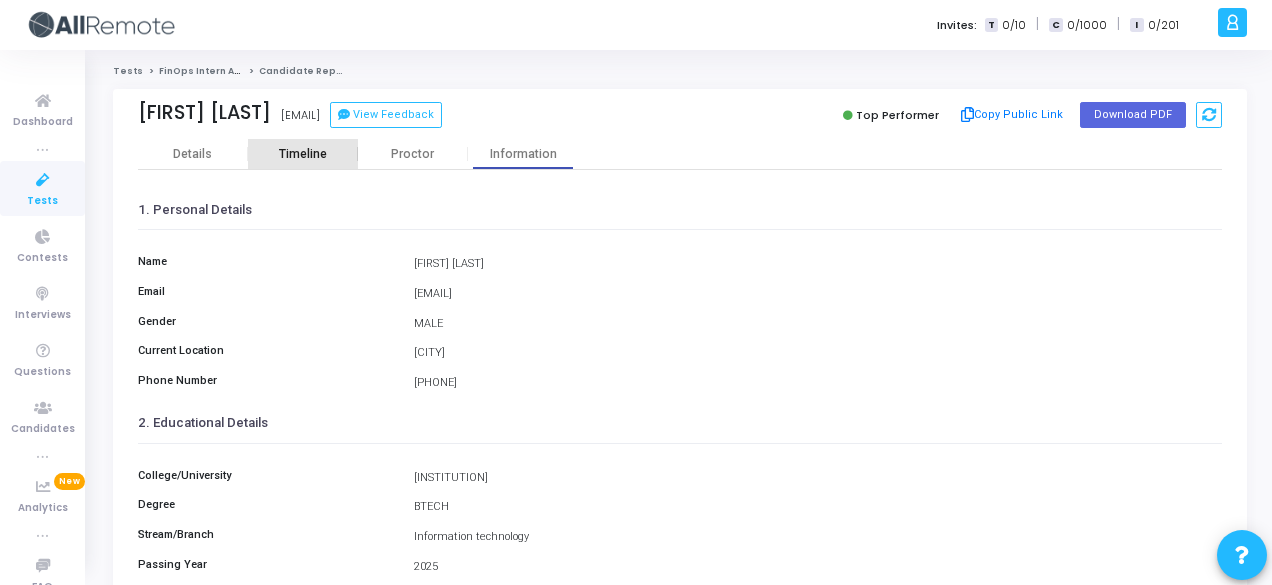 click on "Timeline" at bounding box center (303, 154) 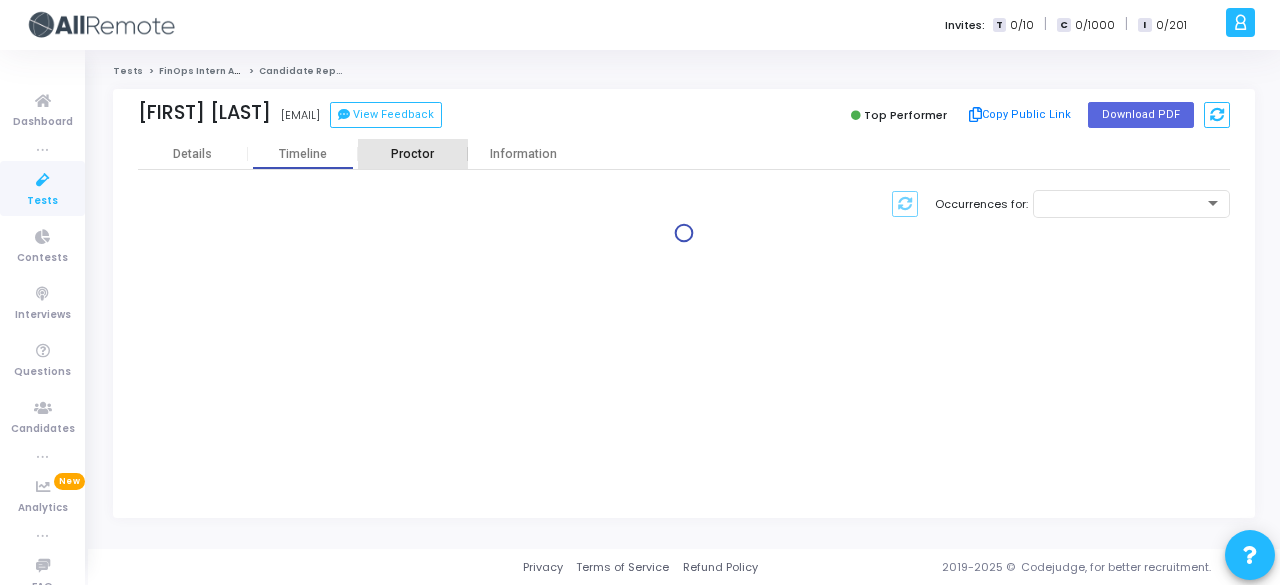click on "Proctor" at bounding box center [413, 154] 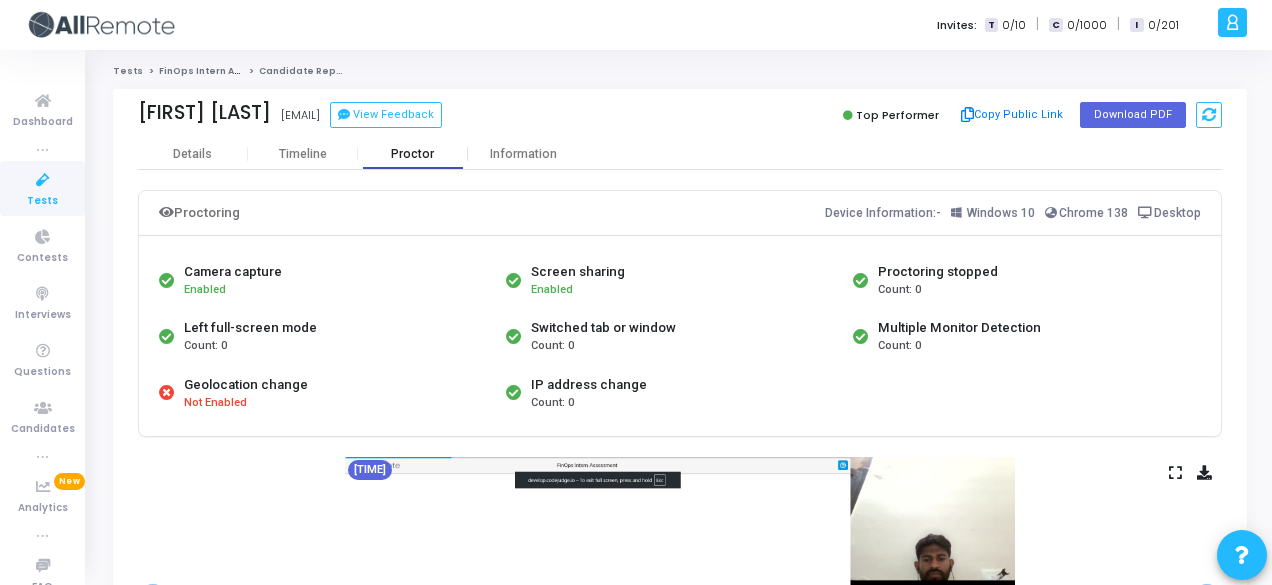 scroll, scrollTop: 512, scrollLeft: 0, axis: vertical 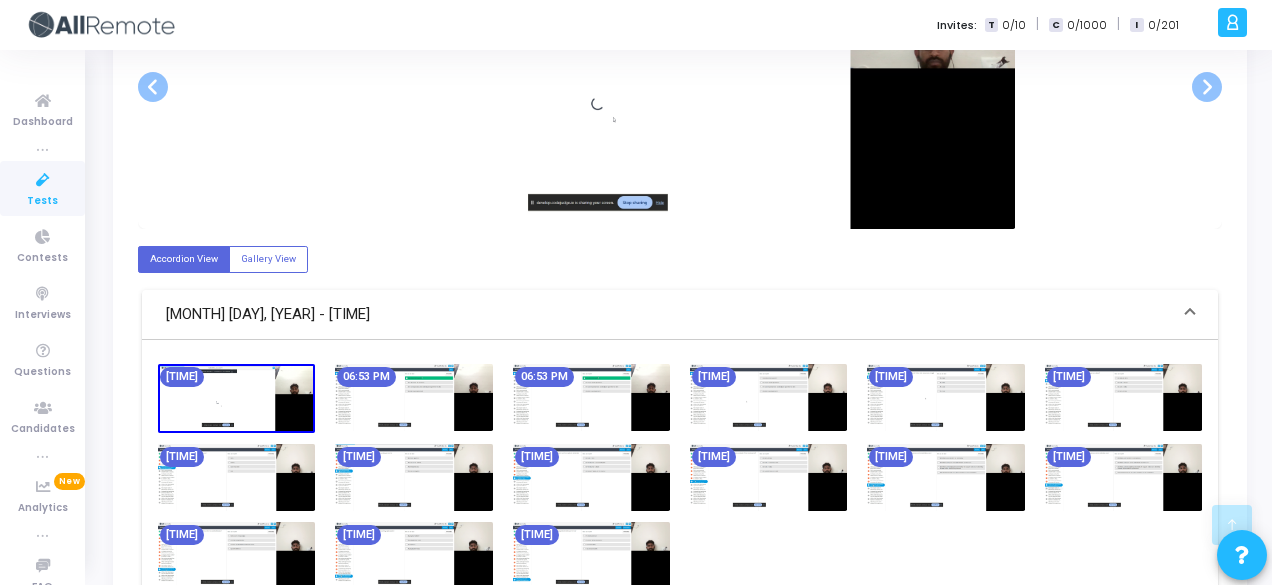 click at bounding box center (591, 477) 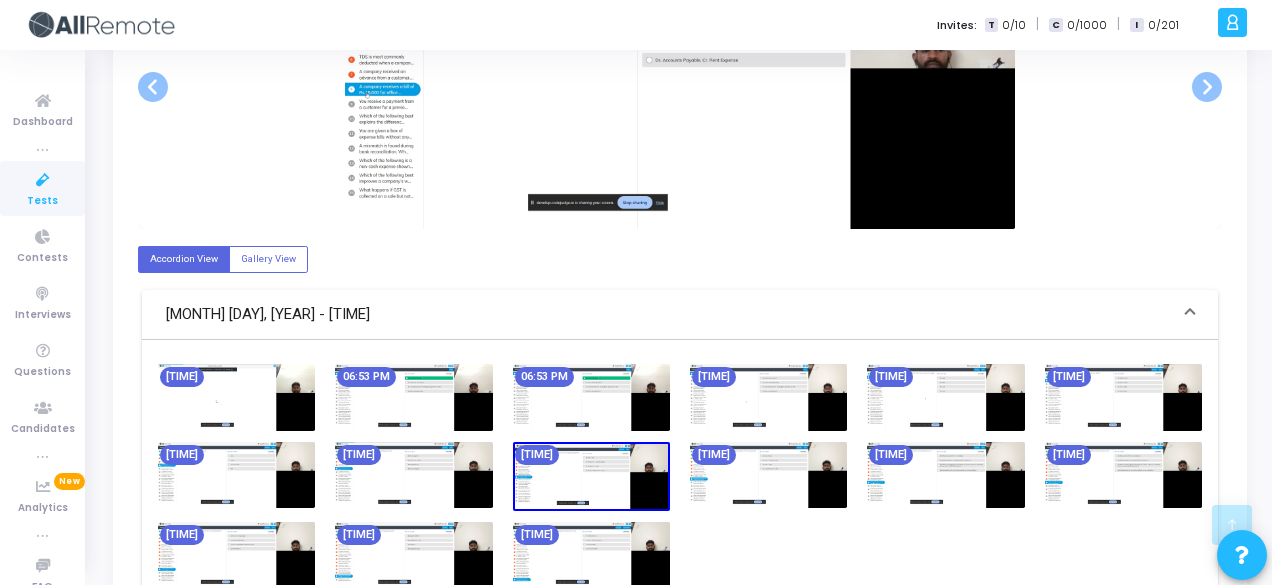 scroll, scrollTop: 0, scrollLeft: 0, axis: both 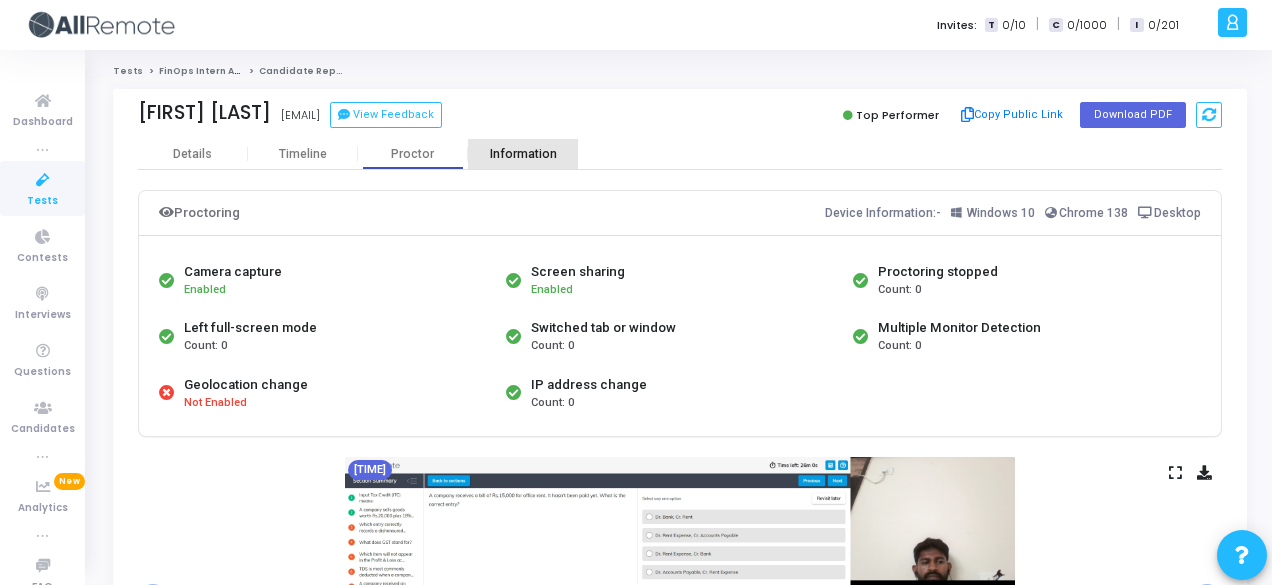 click on "Information" at bounding box center (523, 154) 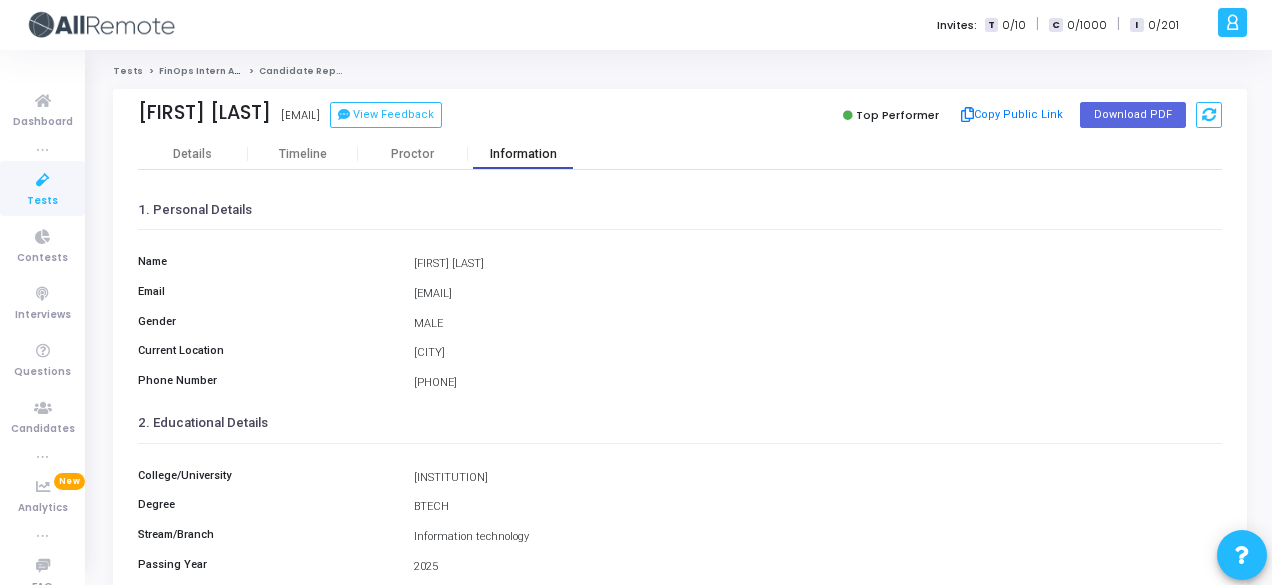 scroll, scrollTop: 460, scrollLeft: 0, axis: vertical 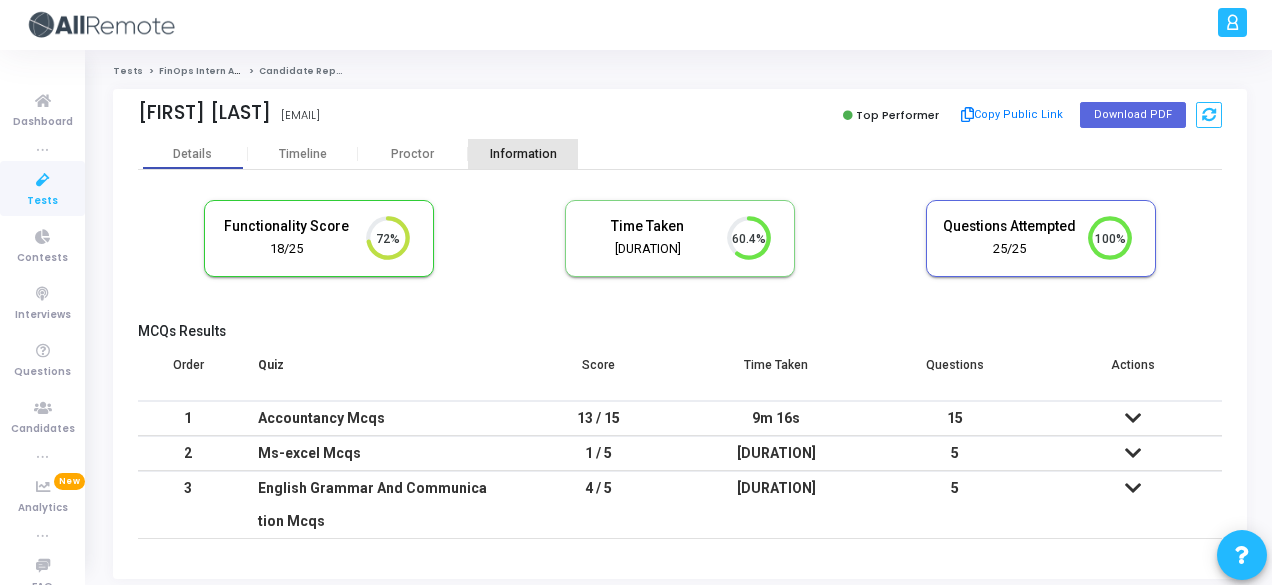 click on "Information" at bounding box center [523, 154] 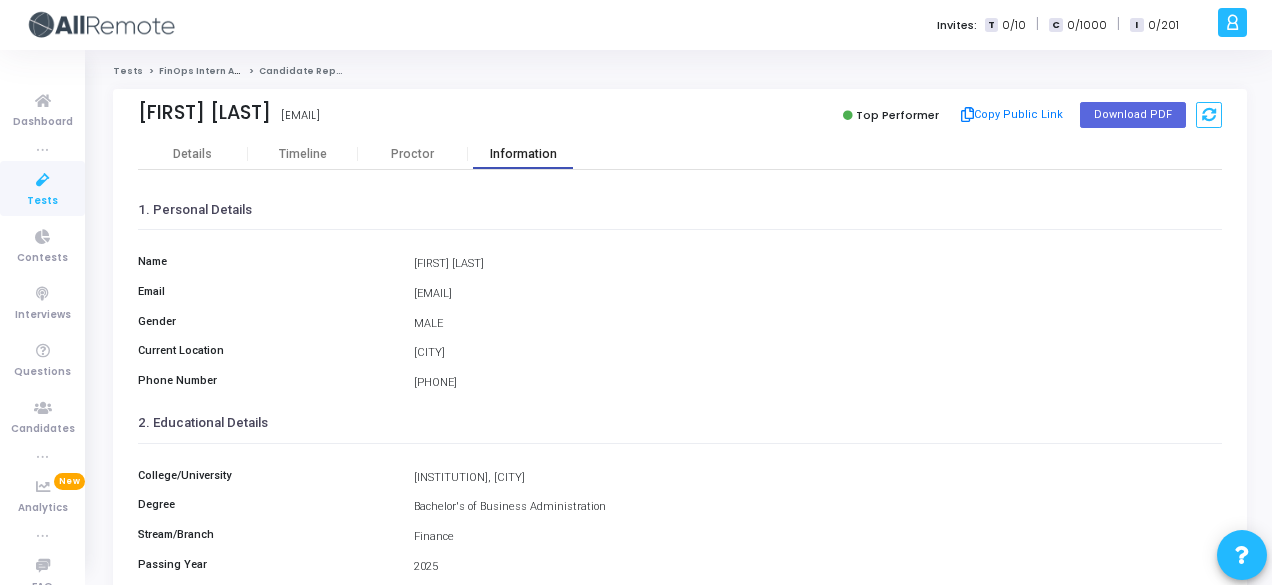 scroll, scrollTop: 460, scrollLeft: 0, axis: vertical 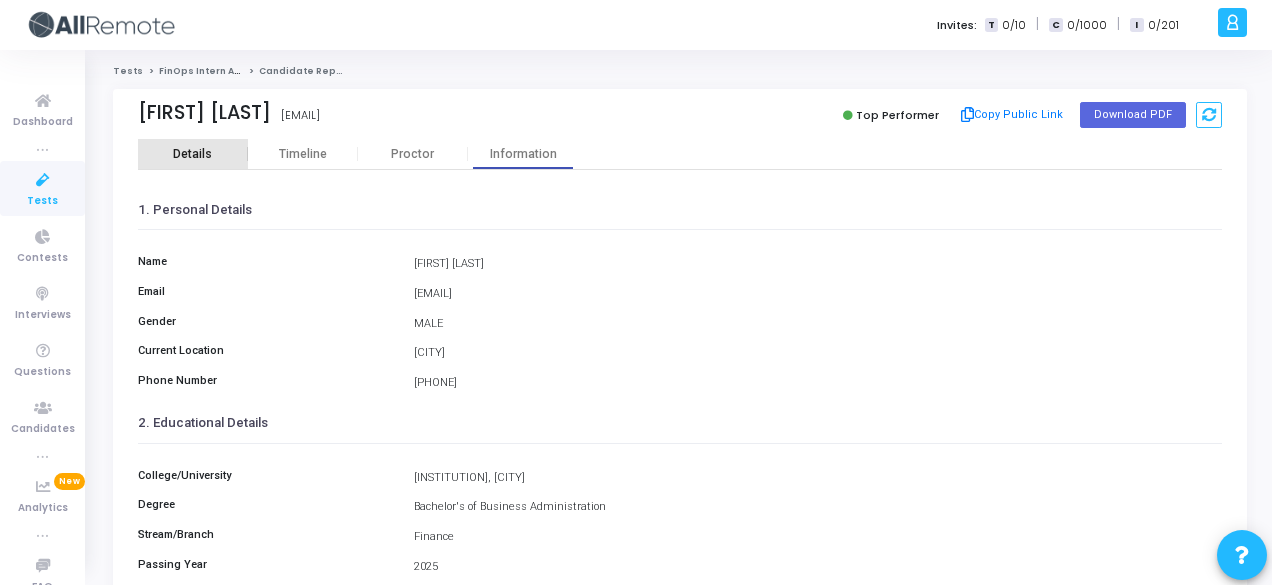 click on "Details" at bounding box center [193, 154] 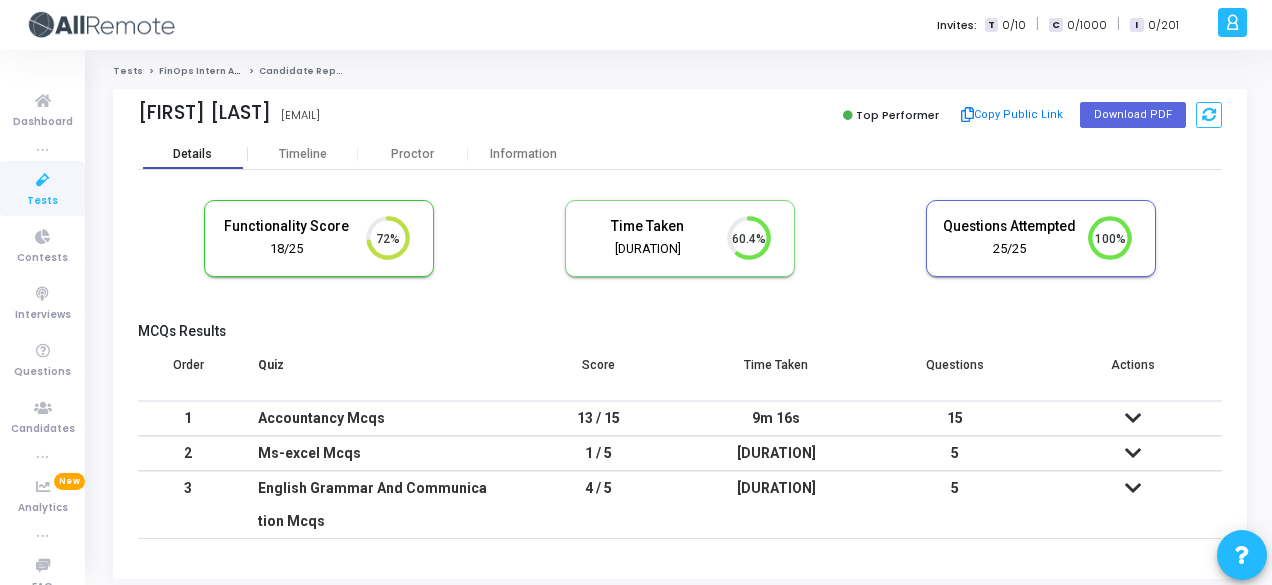 scroll, scrollTop: 42, scrollLeft: 50, axis: both 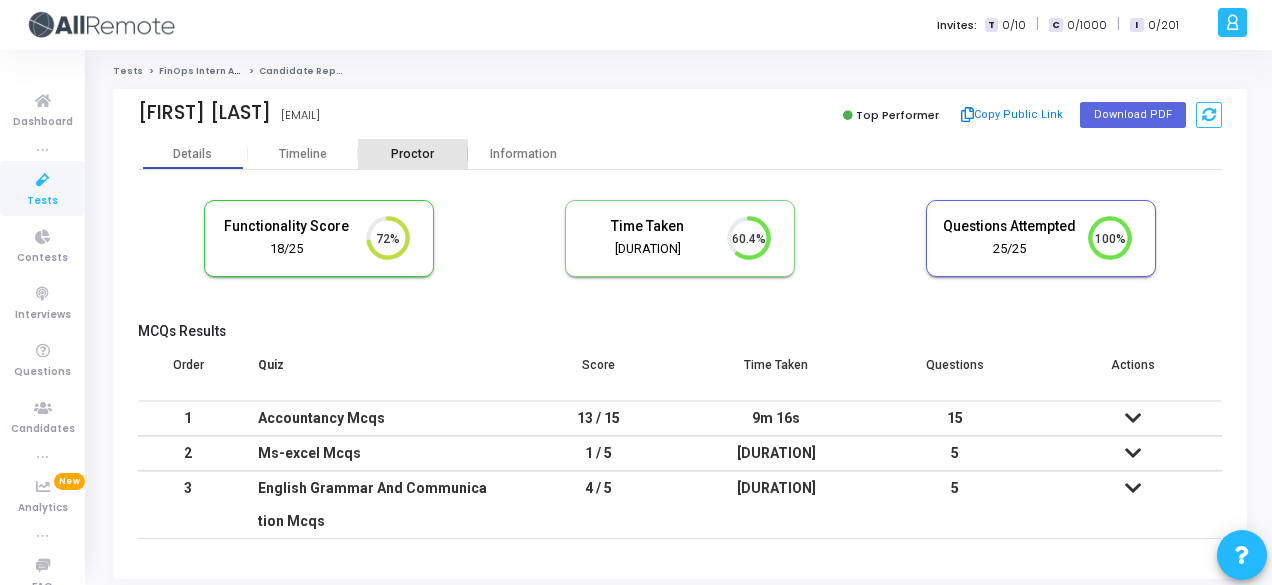 click on "Proctor" at bounding box center (413, 154) 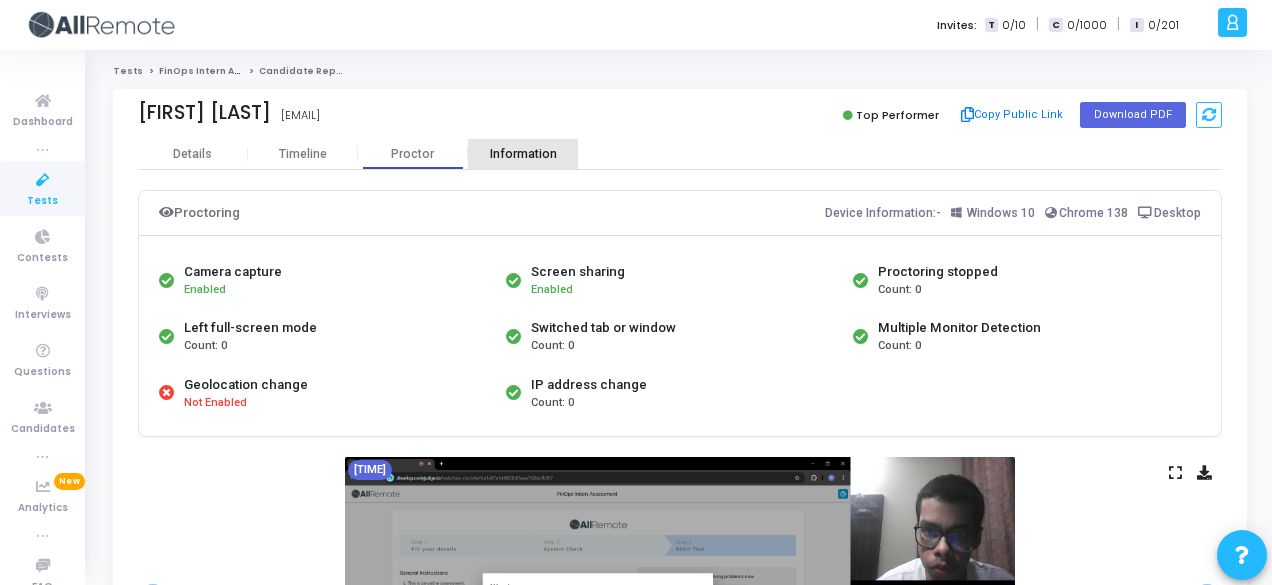 click on "Information" at bounding box center [523, 154] 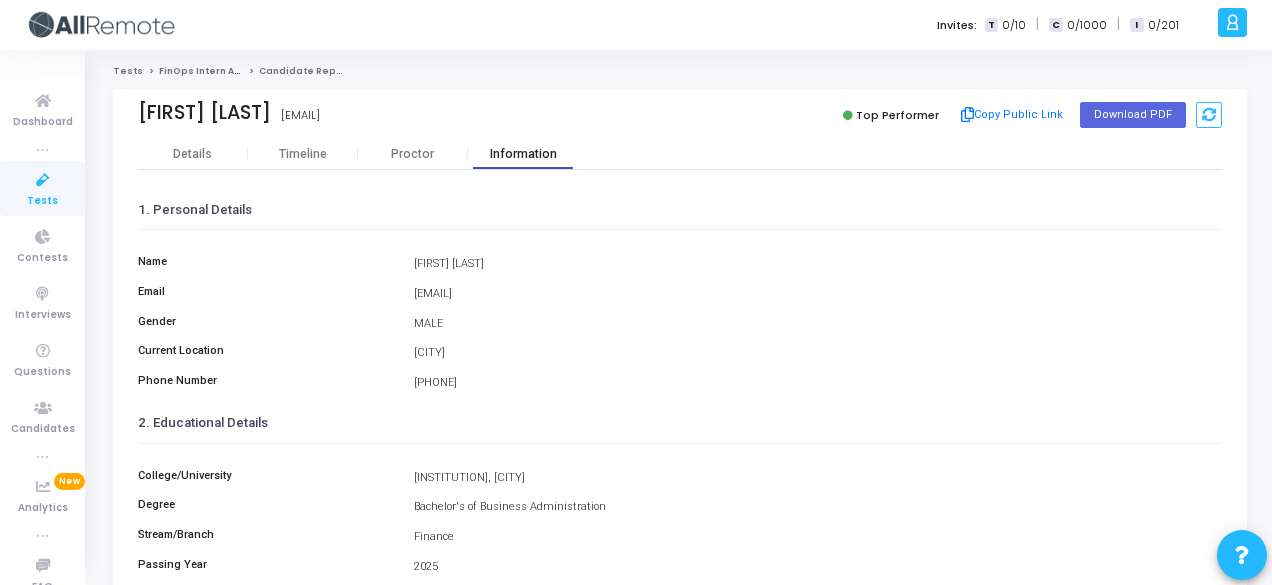 scroll, scrollTop: 460, scrollLeft: 0, axis: vertical 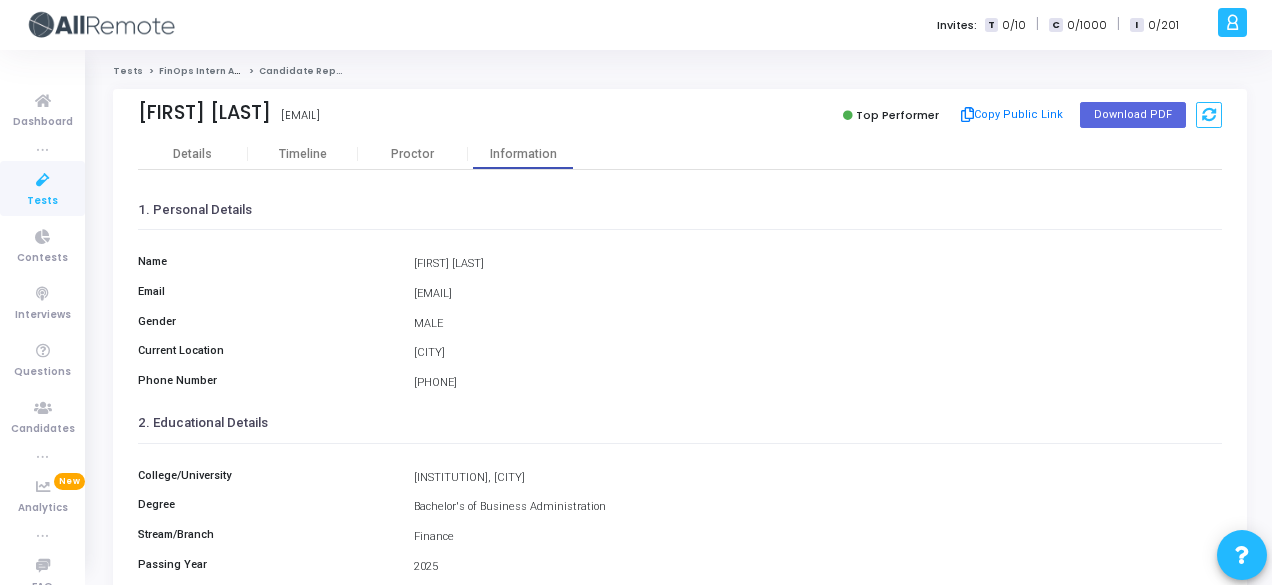 drag, startPoint x: 461, startPoint y: 137, endPoint x: 428, endPoint y: 139, distance: 33.06055 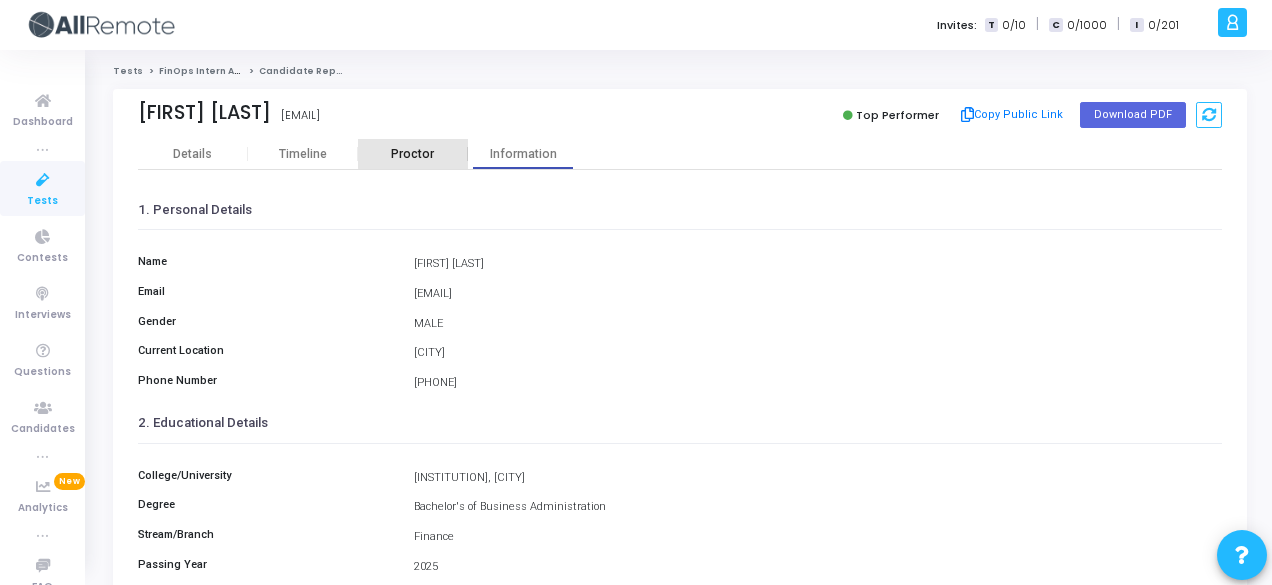 click on "Proctor" at bounding box center (413, 154) 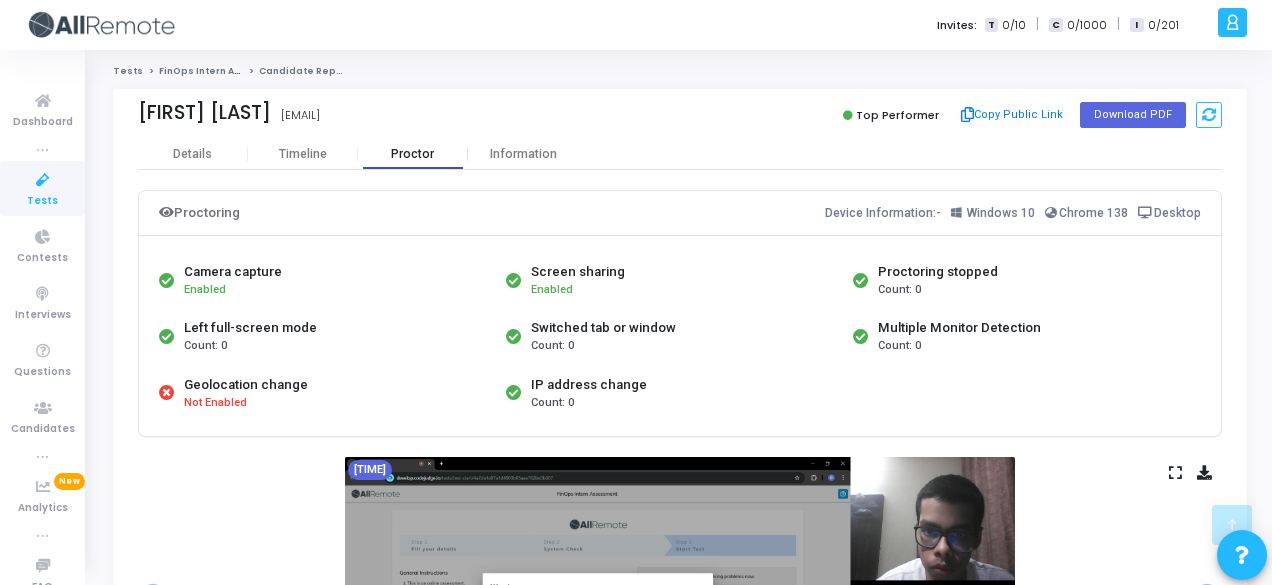 scroll, scrollTop: 512, scrollLeft: 0, axis: vertical 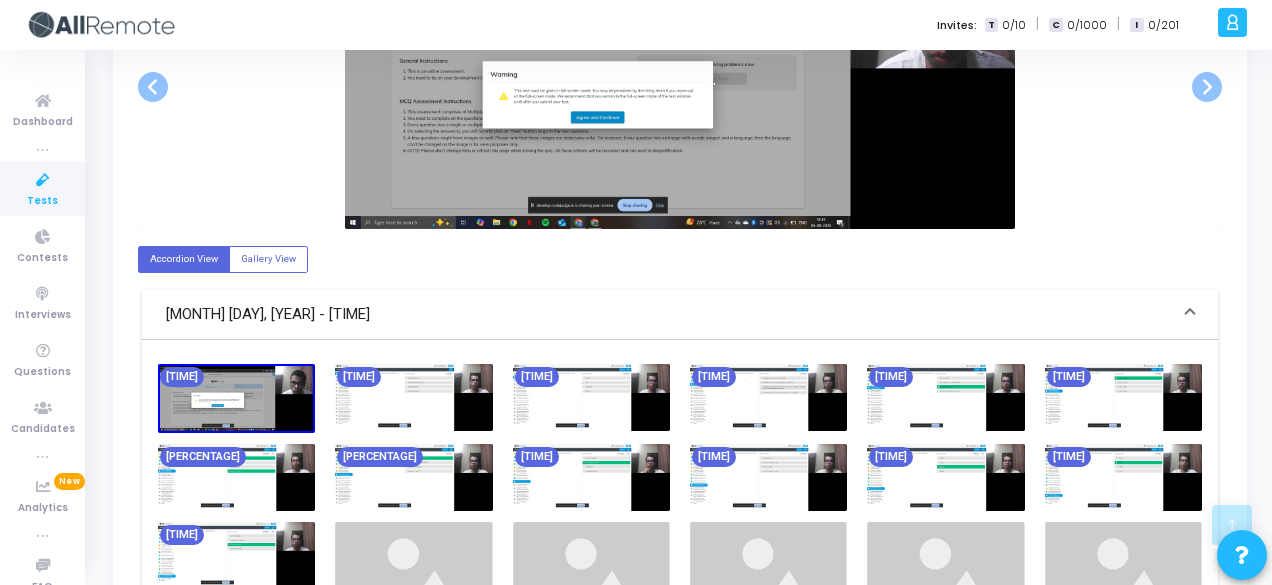 click at bounding box center [945, 477] 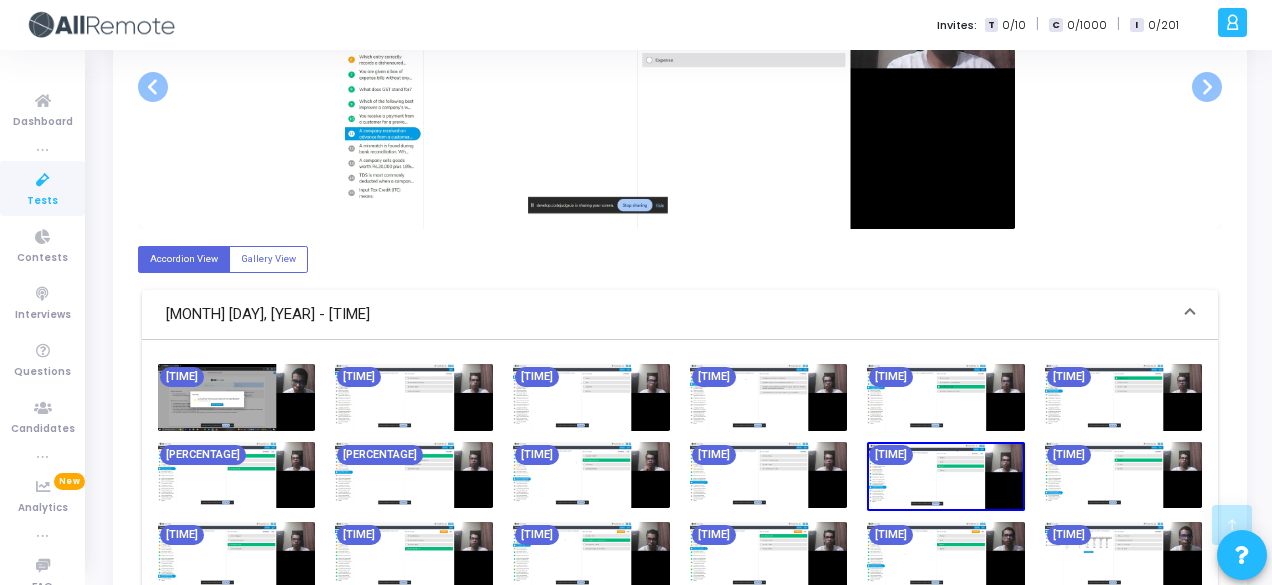scroll, scrollTop: 0, scrollLeft: 0, axis: both 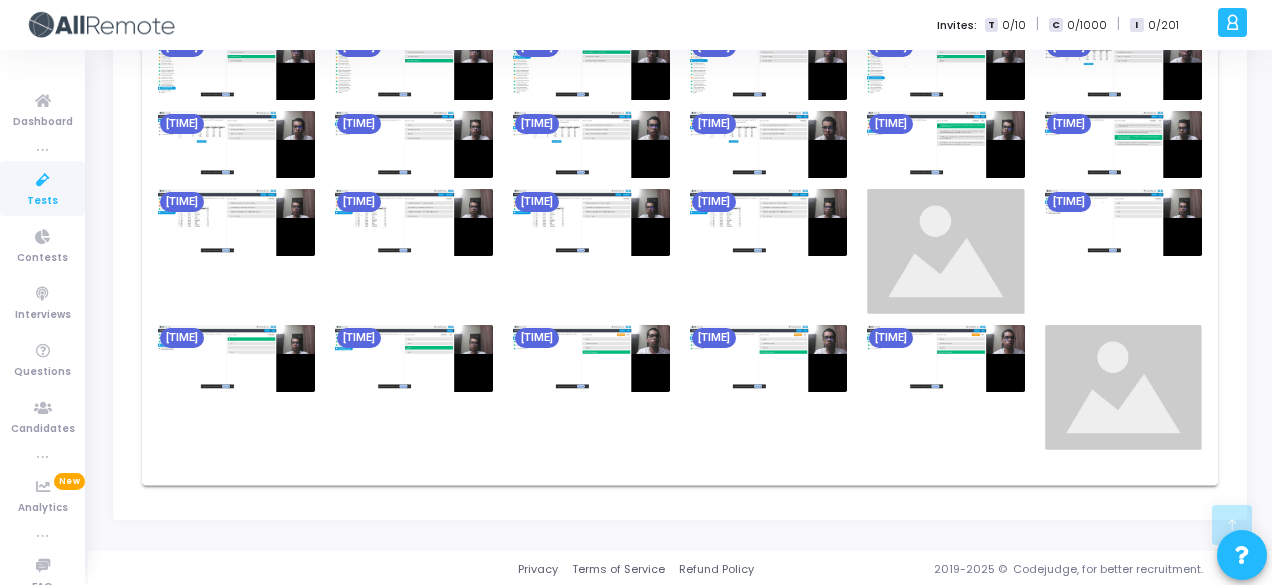 click on "06:33 PM   06:33 PM   06:34 PM   06:34 PM   06:35 PM   06:35 PM   06:36 PM   06:36 PM   06:37 PM   06:37 PM   06:38 PM   06:38 PM   06:39 PM   06:39 PM   06:40 PM   06:40 PM   06:41 PM   06:41 PM   06:42 PM   06:42 PM   06:43 PM   06:43 PM   06:44 PM   06:44 PM   06:45 PM   06:45 PM   06:46 PM   06:46 PM   06:47 PM   06:48 PM   06:48 PM   06:49 PM   06:49 PM   06:50 PM" at bounding box center [680, 168] 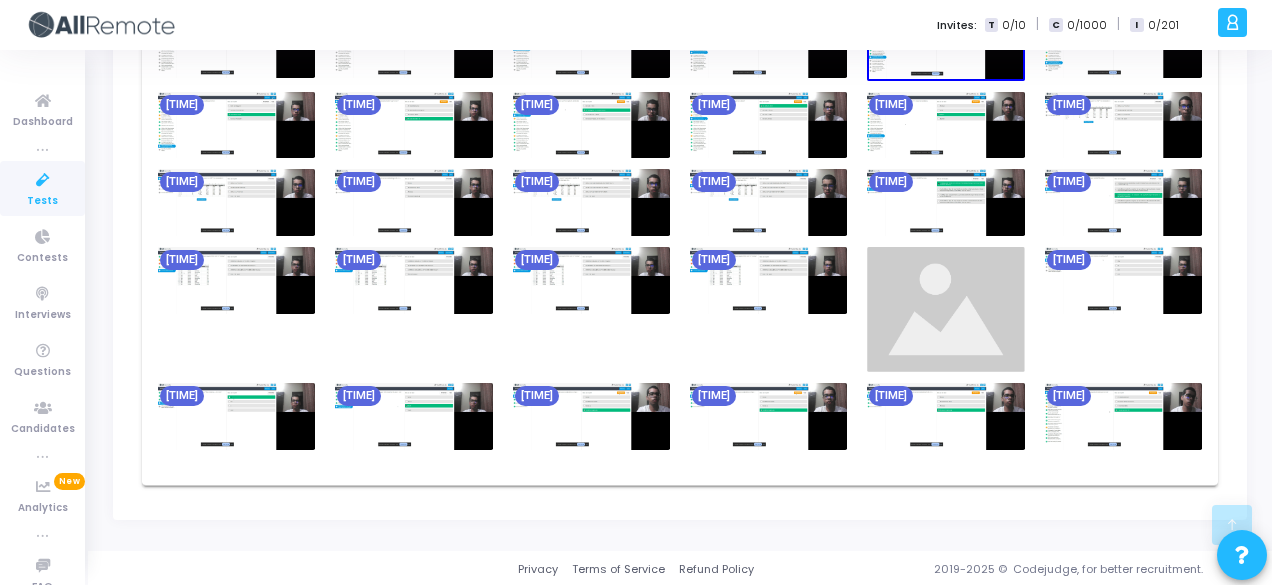 click at bounding box center (768, 416) 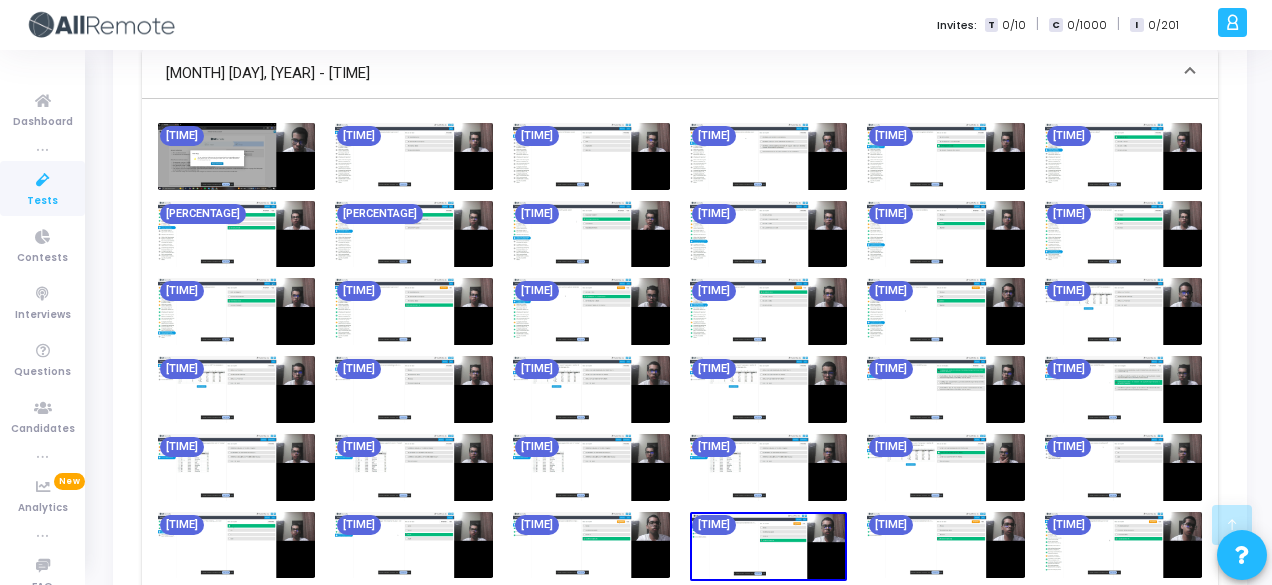 scroll, scrollTop: 884, scrollLeft: 0, axis: vertical 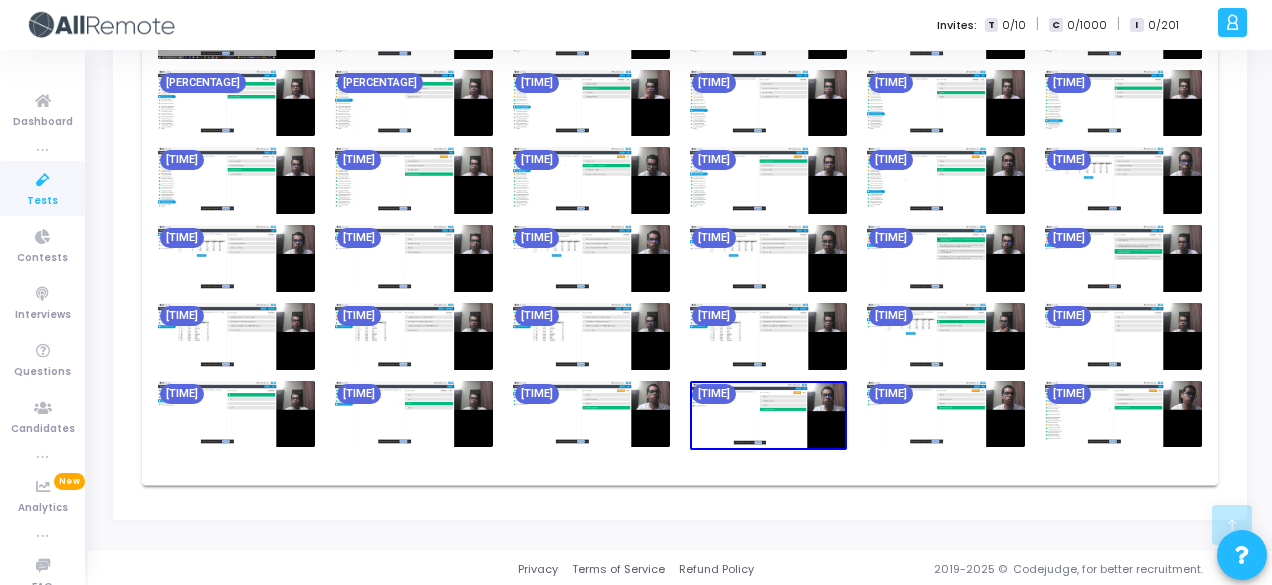 click at bounding box center (945, 414) 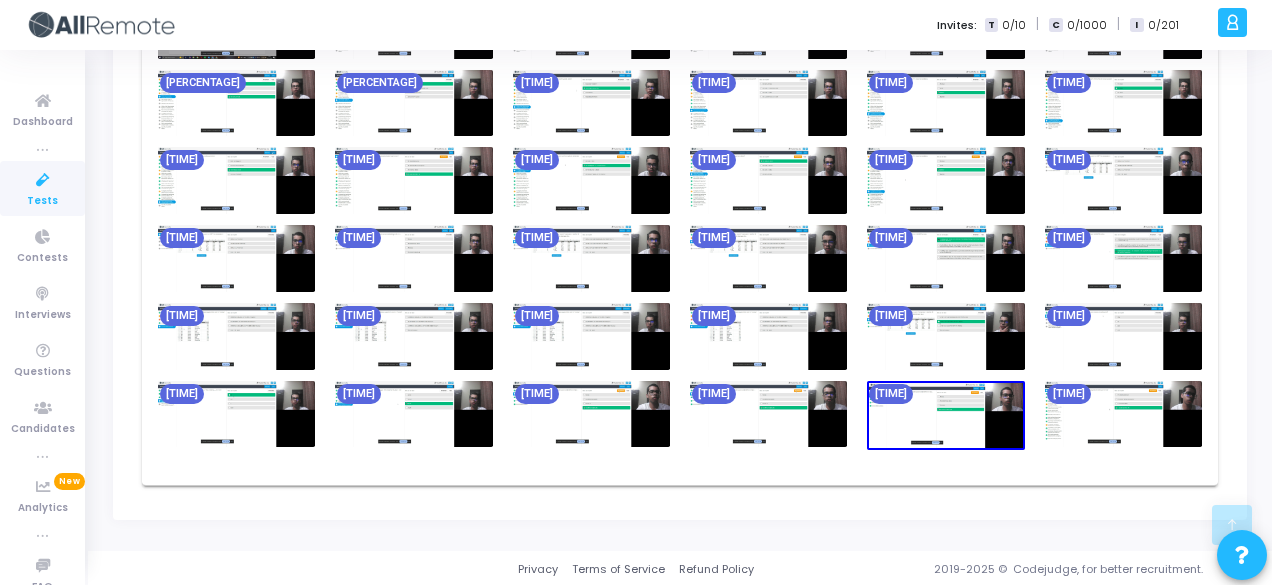 click at bounding box center [591, 336] 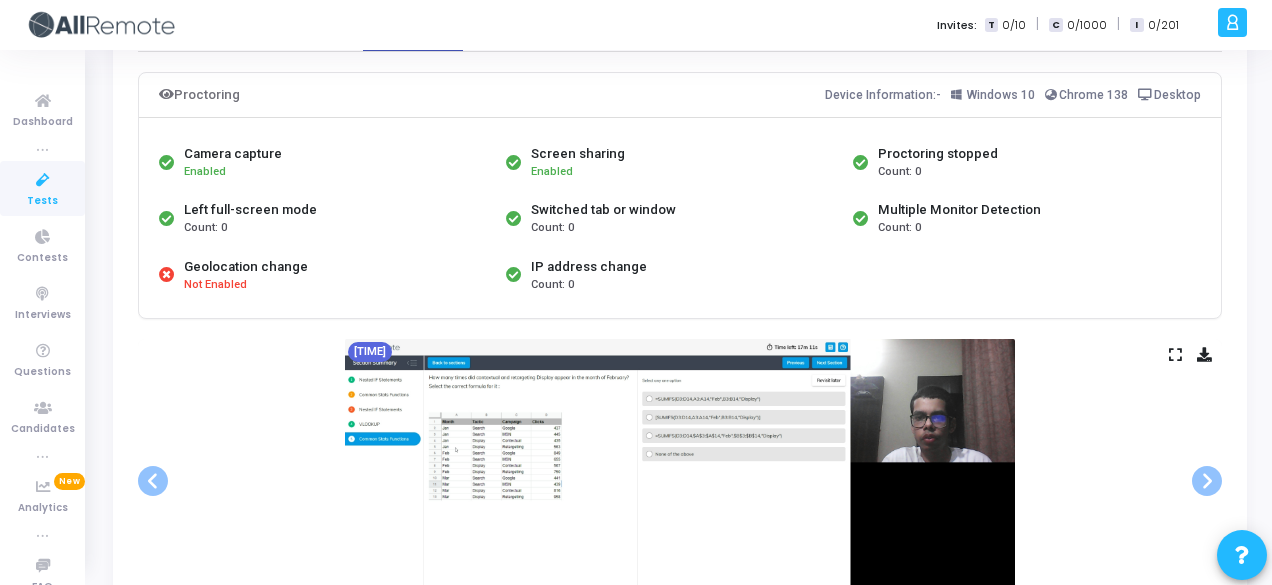scroll, scrollTop: 0, scrollLeft: 0, axis: both 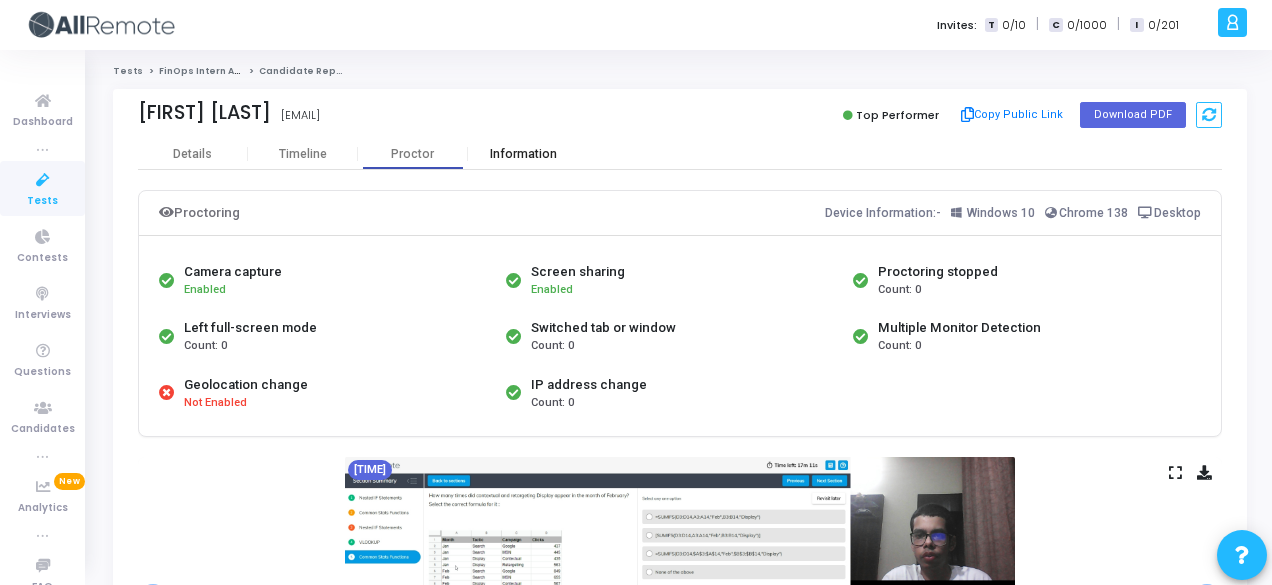 click on "Information" at bounding box center [523, 154] 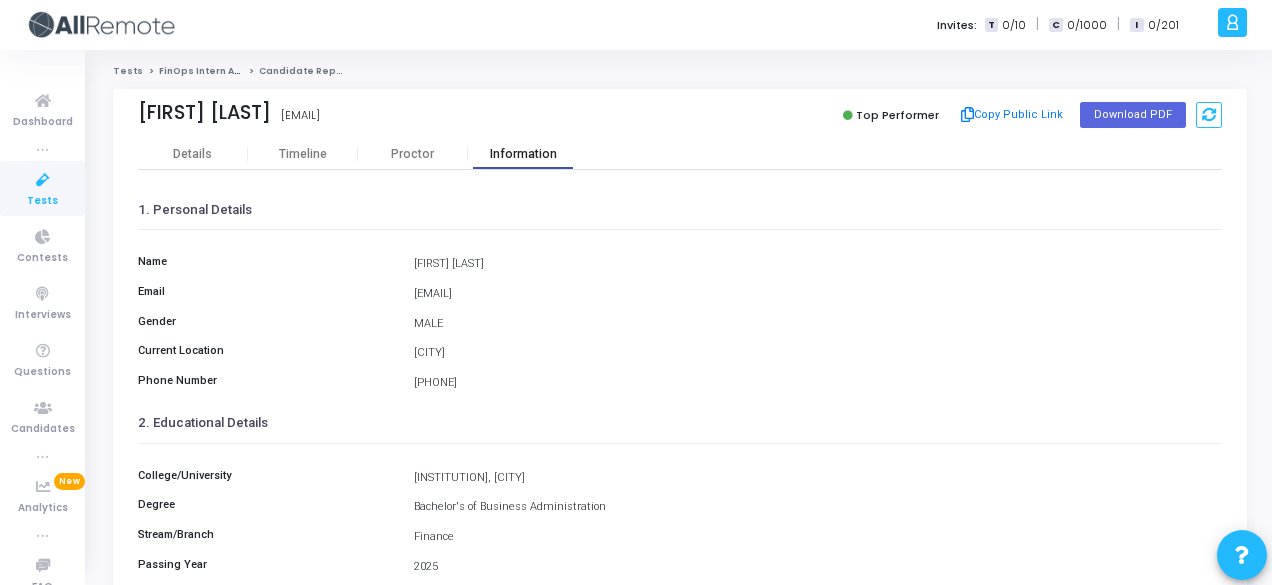 scroll, scrollTop: 460, scrollLeft: 0, axis: vertical 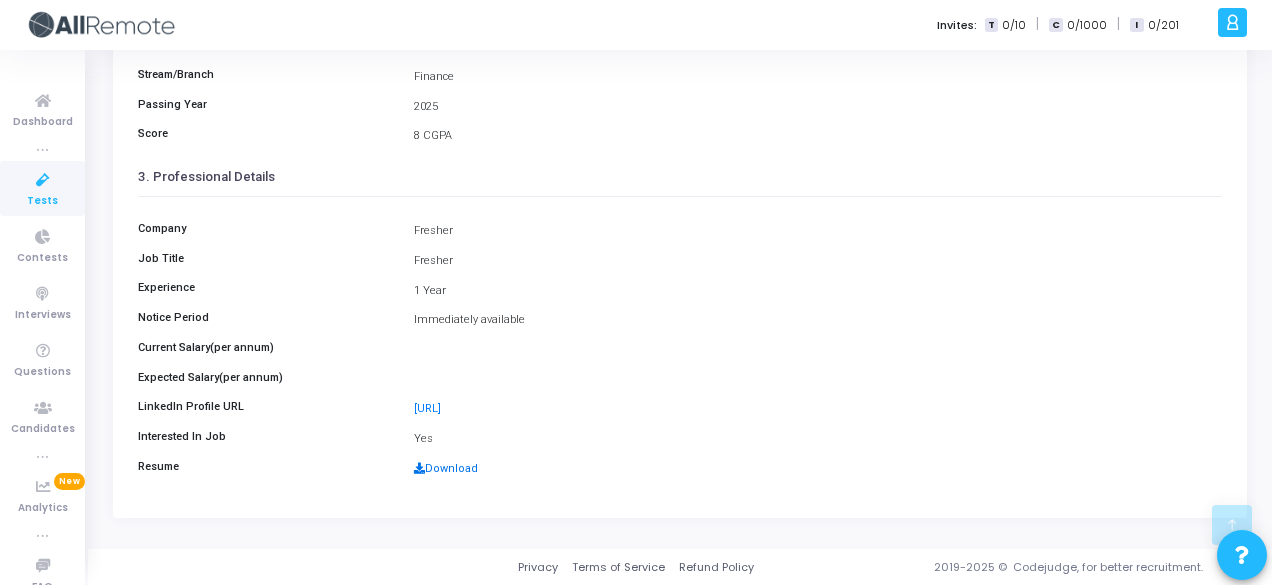 click on "Download" at bounding box center [446, 468] 